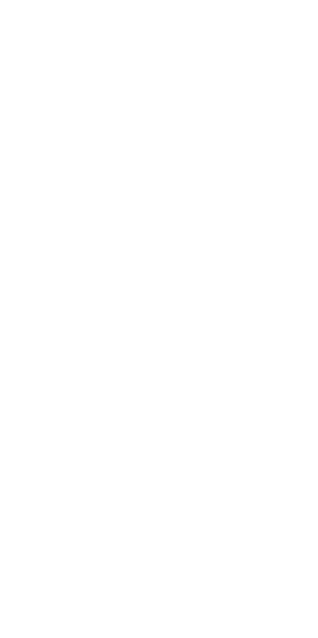 scroll, scrollTop: 0, scrollLeft: 0, axis: both 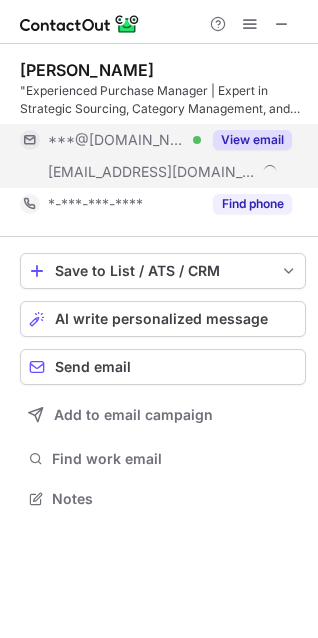 click on "View email" at bounding box center [252, 140] 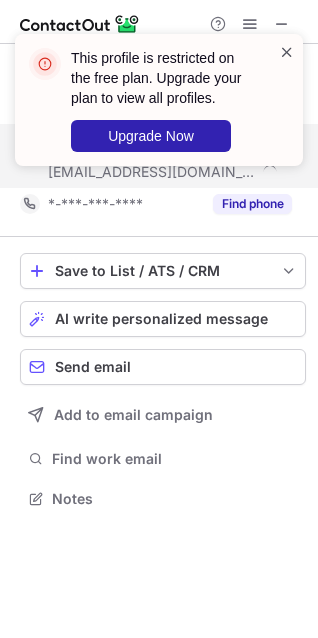 click at bounding box center (287, 52) 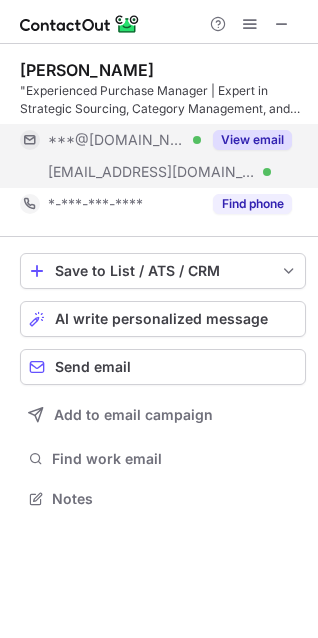 click on "This profile is restricted on the free plan. Upgrade your plan to view all profiles. Upgrade Now" at bounding box center (159, 108) 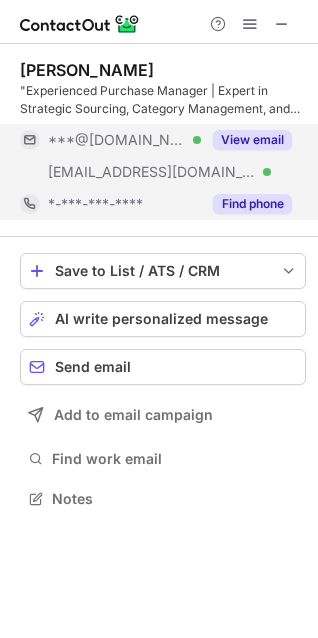 click on "Find phone" at bounding box center (252, 204) 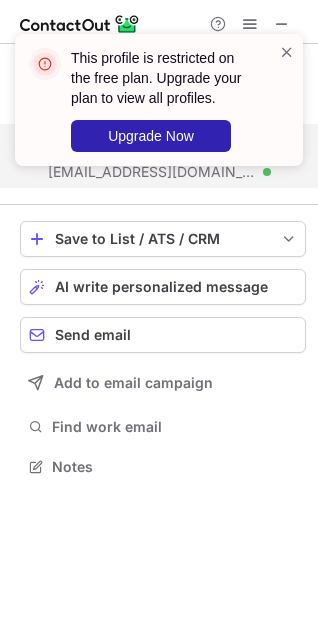 scroll, scrollTop: 452, scrollLeft: 318, axis: both 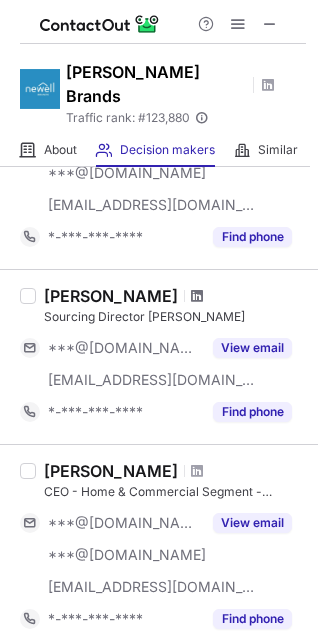 click at bounding box center (197, 296) 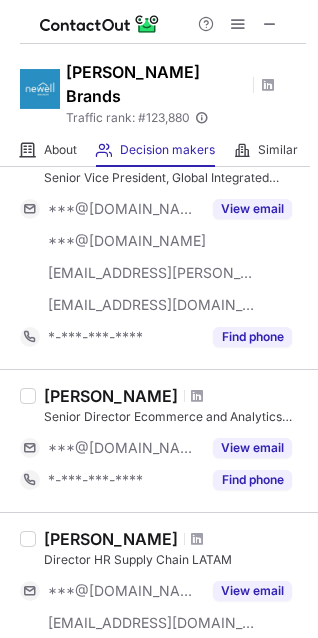 scroll, scrollTop: 1398, scrollLeft: 0, axis: vertical 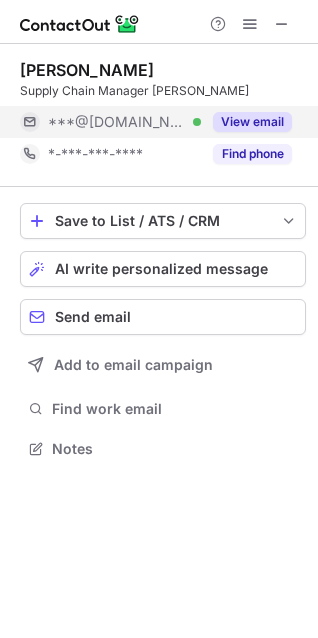 click on "View email" at bounding box center [252, 122] 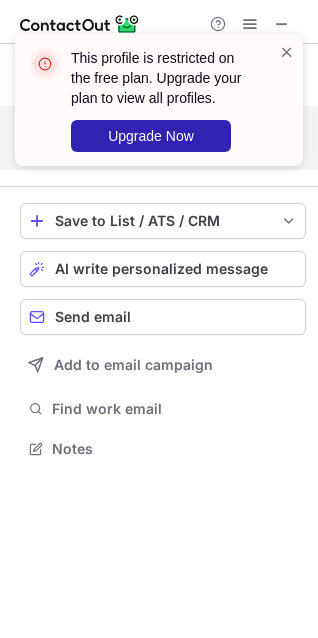 click on "This profile is restricted on the free plan. Upgrade your plan to view all profiles. Upgrade Now" at bounding box center (159, 108) 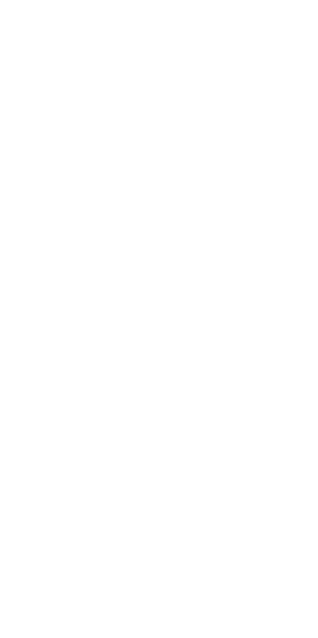scroll, scrollTop: 0, scrollLeft: 0, axis: both 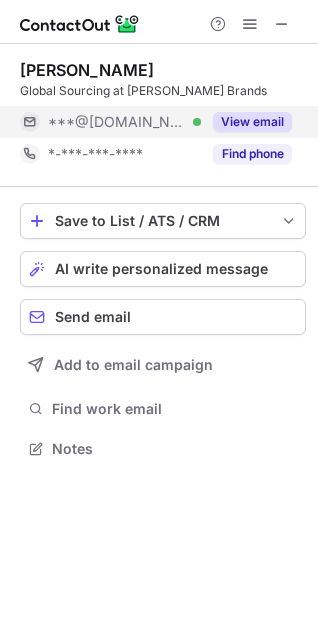 click on "View email" at bounding box center (252, 122) 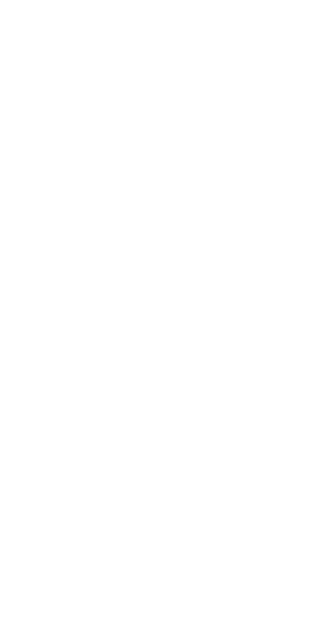 scroll, scrollTop: 0, scrollLeft: 0, axis: both 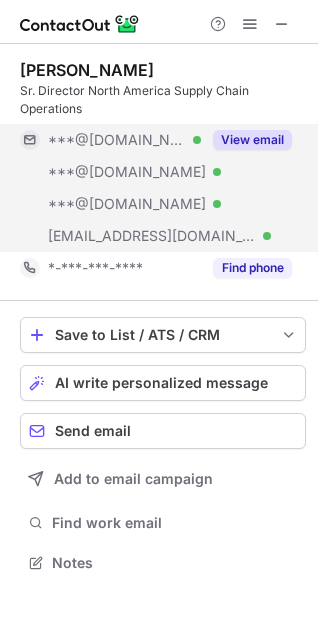 click on "View email" at bounding box center (252, 140) 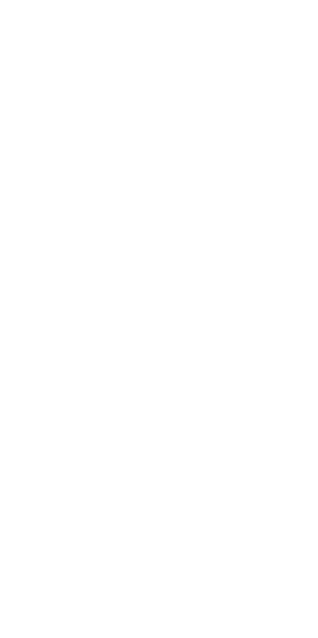 scroll, scrollTop: 0, scrollLeft: 0, axis: both 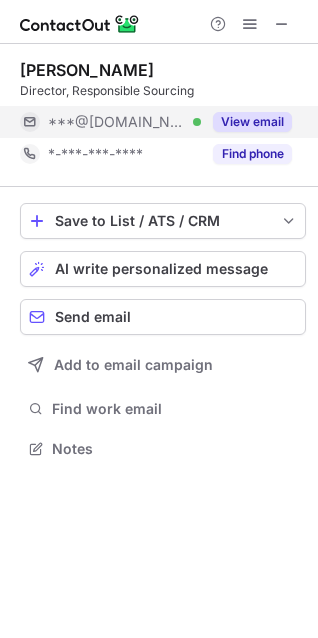click on "View email" at bounding box center (252, 122) 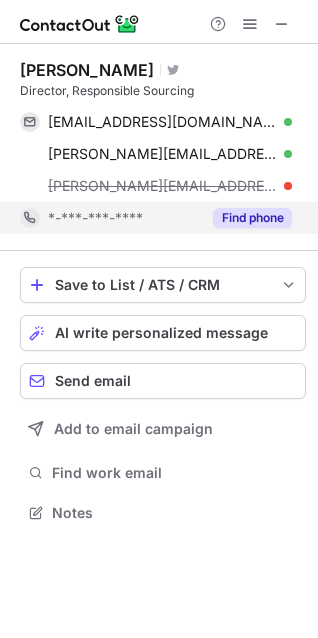 scroll, scrollTop: 10, scrollLeft: 10, axis: both 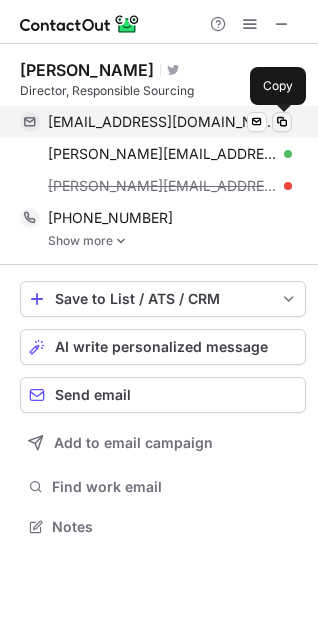 click at bounding box center (282, 122) 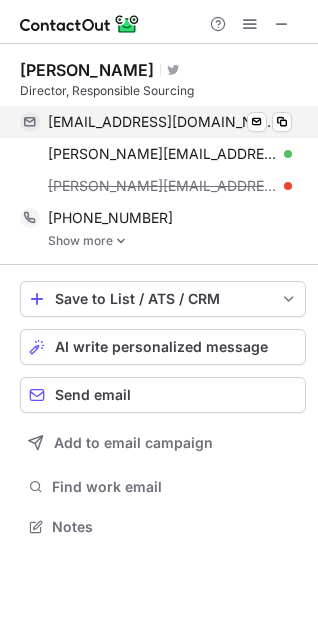 type 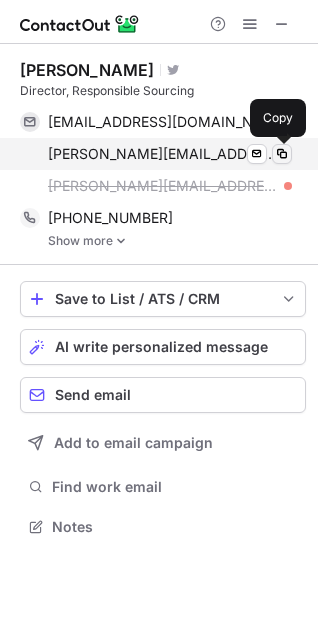 click at bounding box center [282, 154] 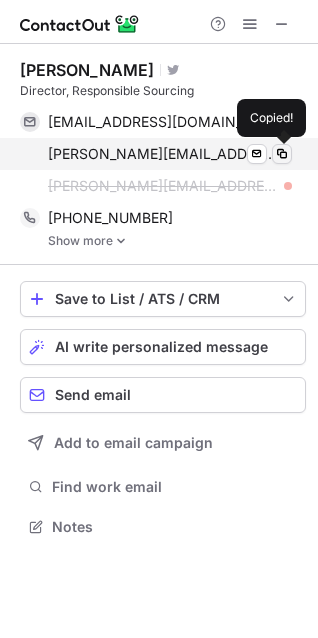 type 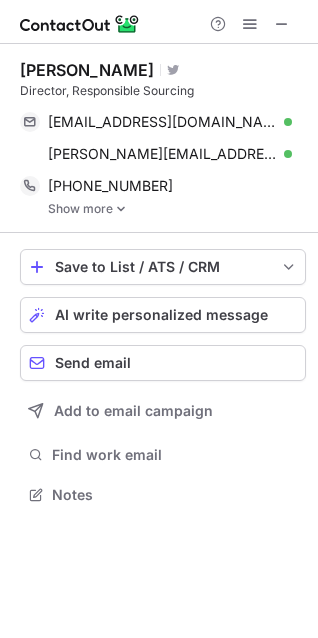 scroll, scrollTop: 480, scrollLeft: 318, axis: both 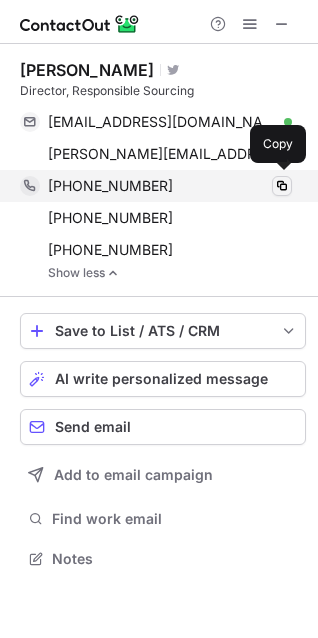 click at bounding box center (282, 186) 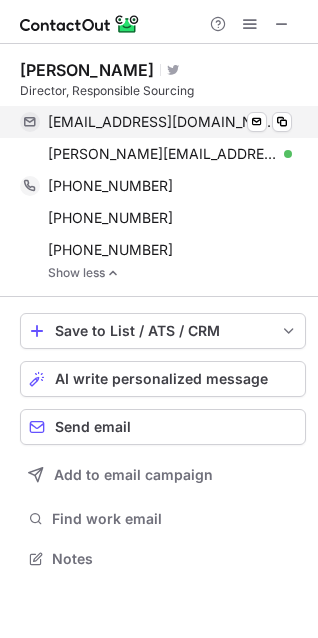 type 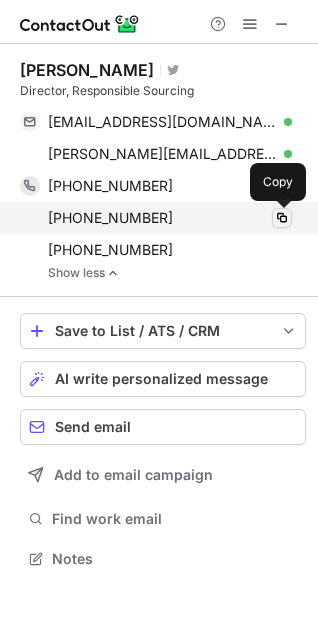 click at bounding box center (282, 218) 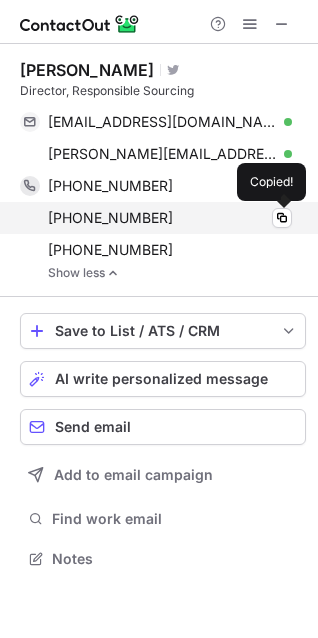 type 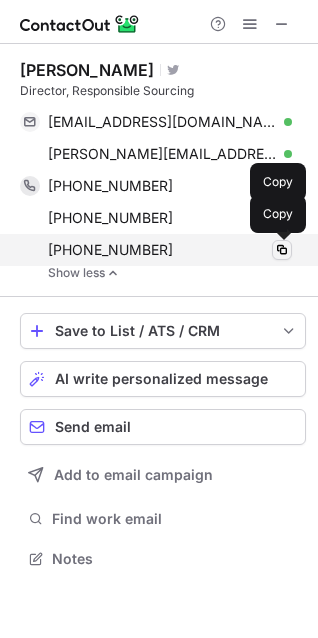 click at bounding box center (282, 250) 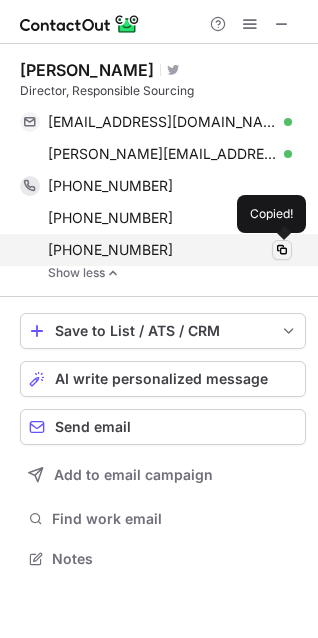 type 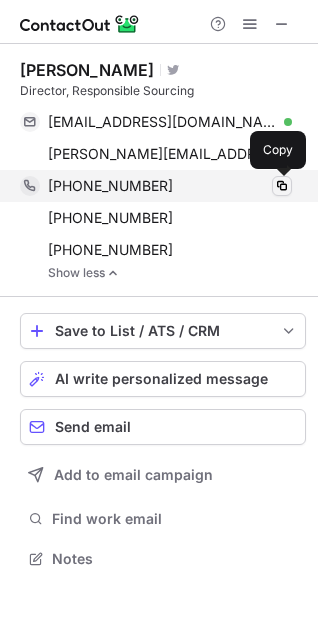 click at bounding box center (282, 186) 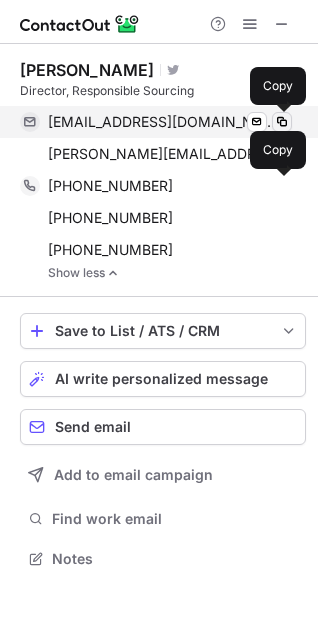 click at bounding box center [282, 122] 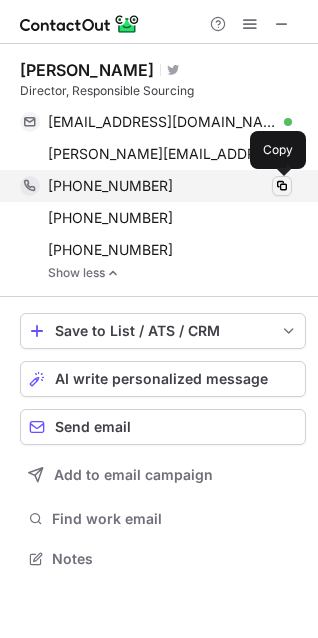 click at bounding box center (282, 186) 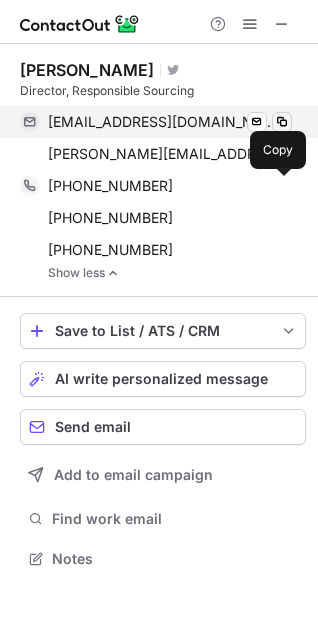 click at bounding box center [282, 122] 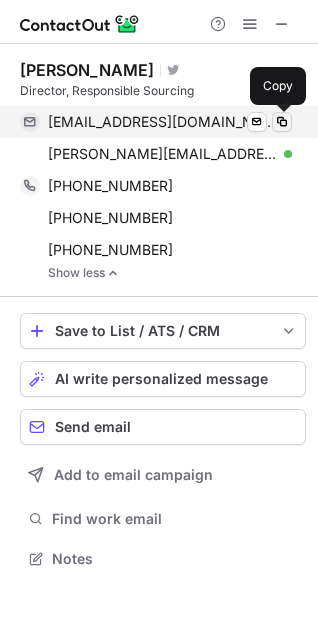 click at bounding box center (282, 122) 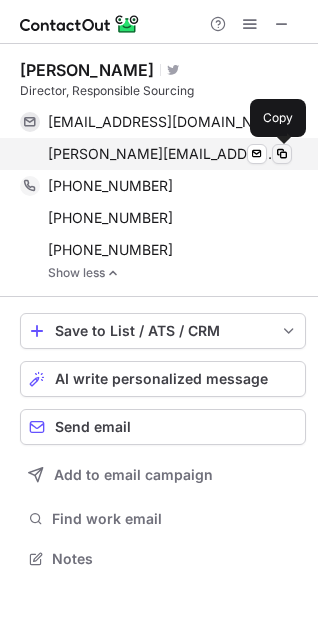 click at bounding box center [282, 154] 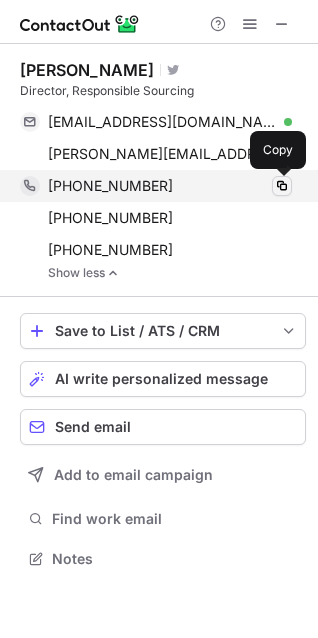 click at bounding box center [282, 186] 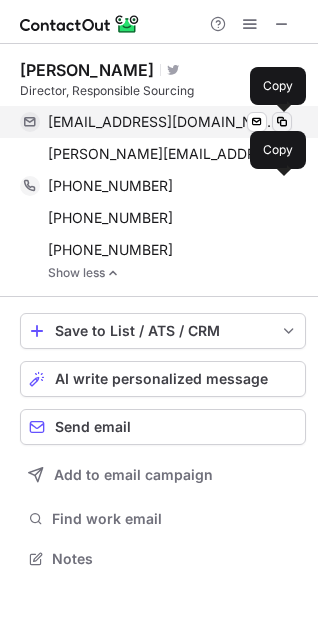 click at bounding box center [282, 122] 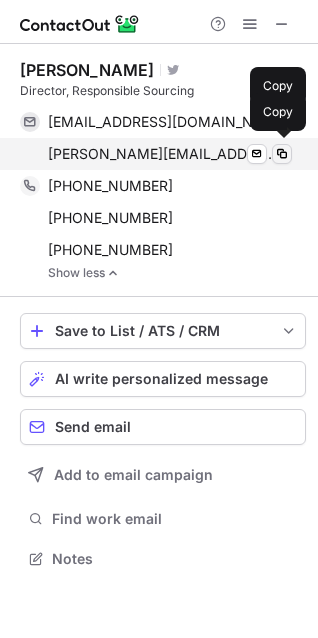 click at bounding box center (282, 154) 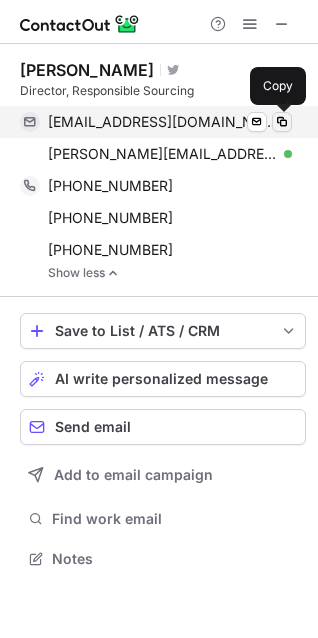 click at bounding box center (282, 122) 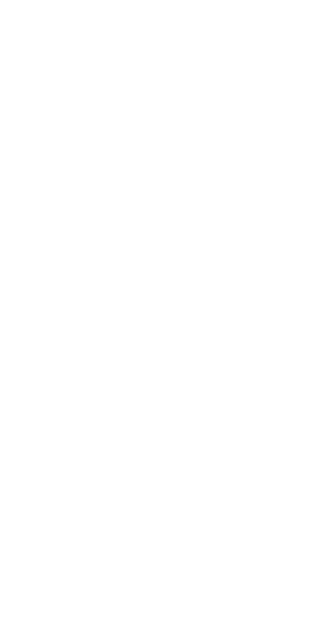 scroll, scrollTop: 0, scrollLeft: 0, axis: both 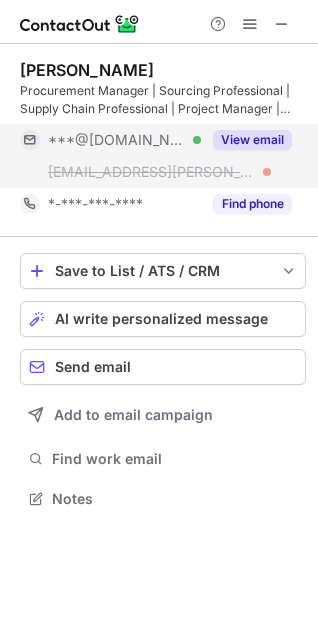 click on "View email" at bounding box center [252, 140] 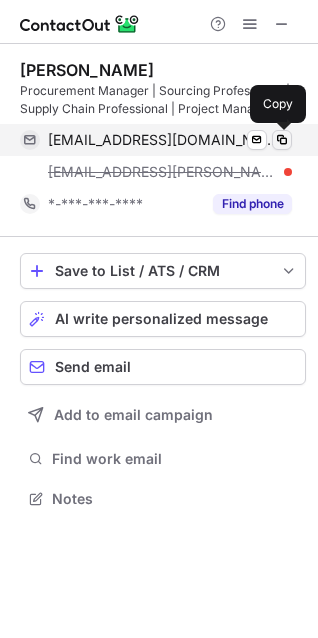 click at bounding box center (282, 140) 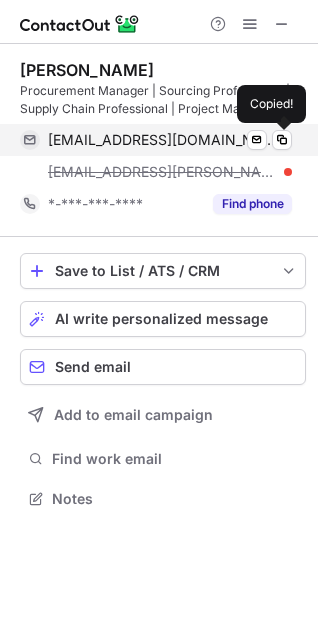 type 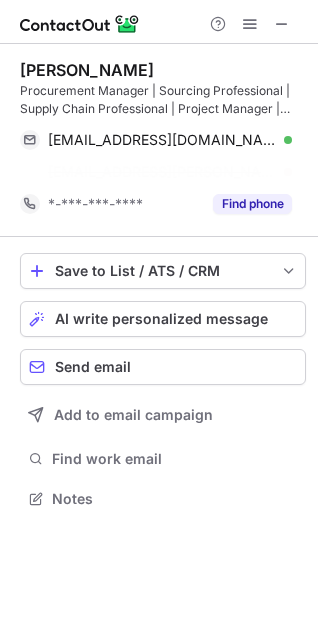 scroll, scrollTop: 452, scrollLeft: 318, axis: both 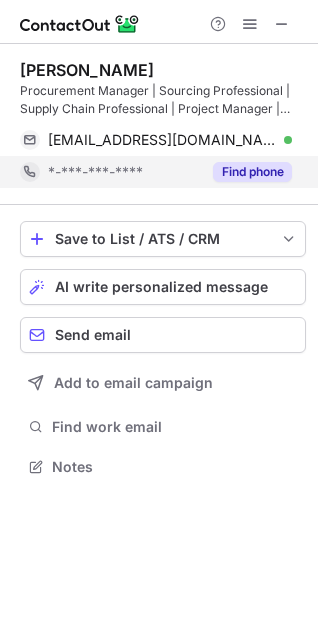 click on "Find phone" at bounding box center (252, 172) 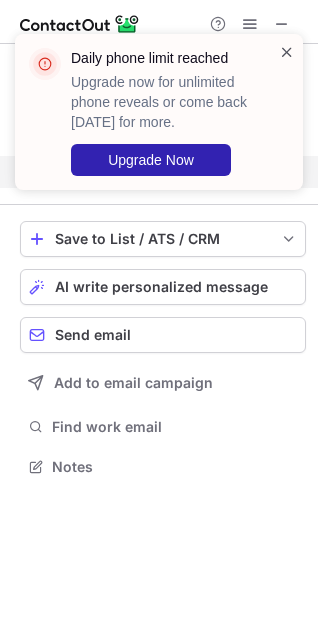 click at bounding box center (287, 52) 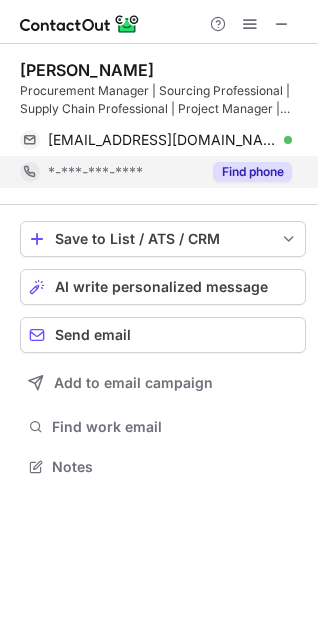 click at bounding box center [250, 24] 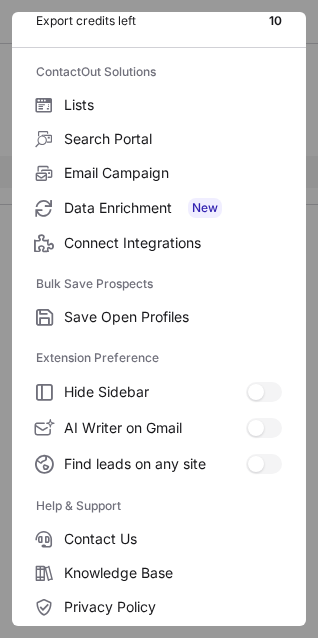 scroll, scrollTop: 193, scrollLeft: 0, axis: vertical 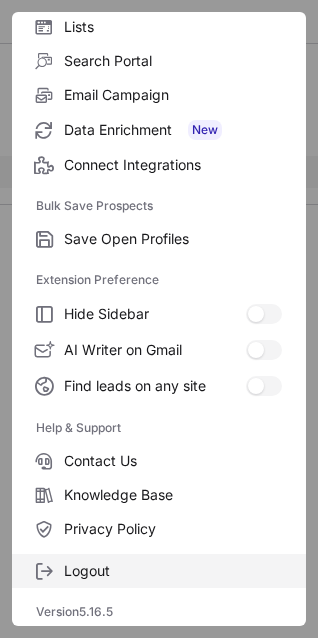 click on "Logout" at bounding box center [173, 571] 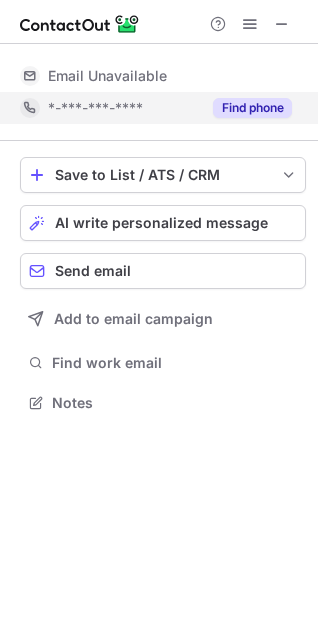 scroll, scrollTop: 0, scrollLeft: 0, axis: both 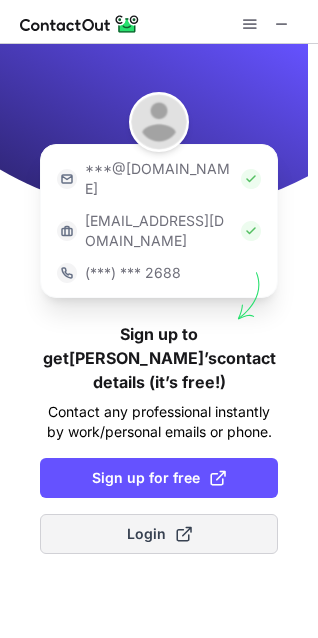click on "Login" at bounding box center [159, 534] 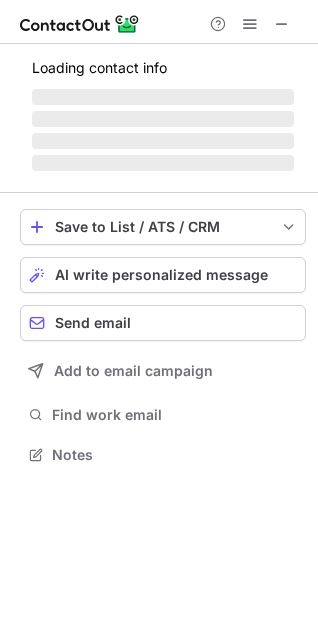 scroll, scrollTop: 9, scrollLeft: 10, axis: both 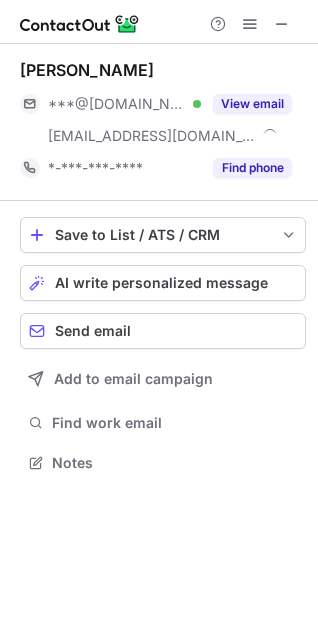 click at bounding box center [159, 22] 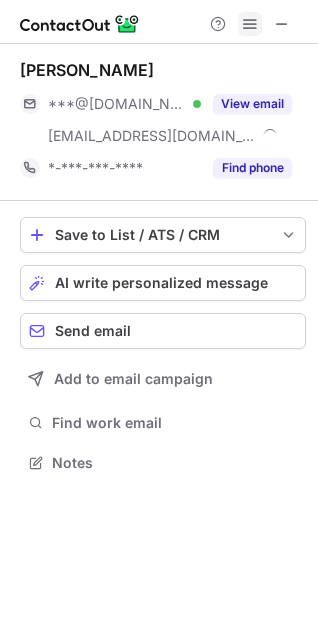 click at bounding box center (250, 24) 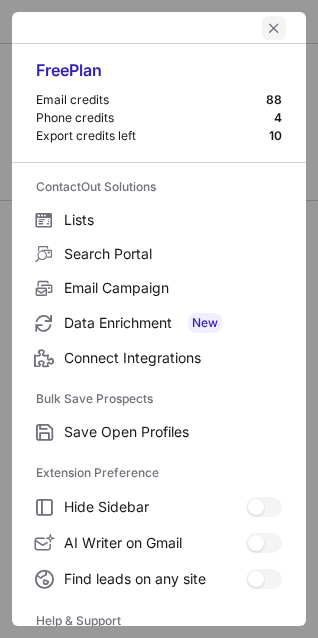 click at bounding box center [274, 28] 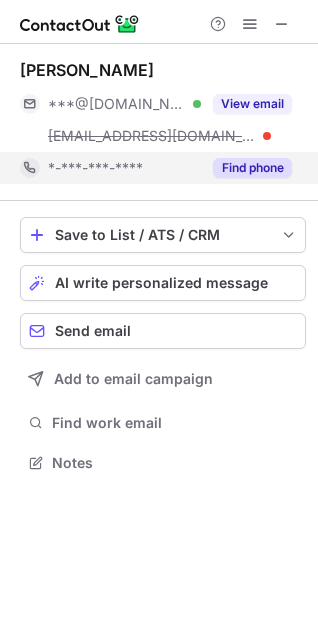click on "Find phone" at bounding box center [246, 168] 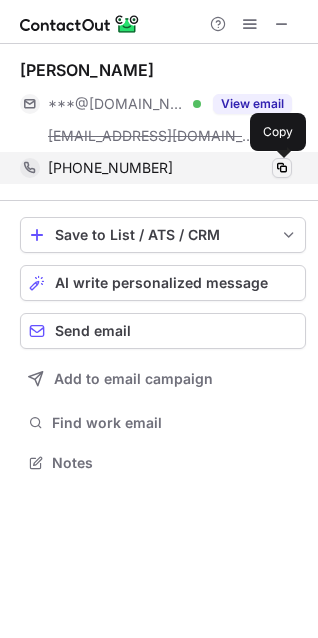 click at bounding box center [282, 168] 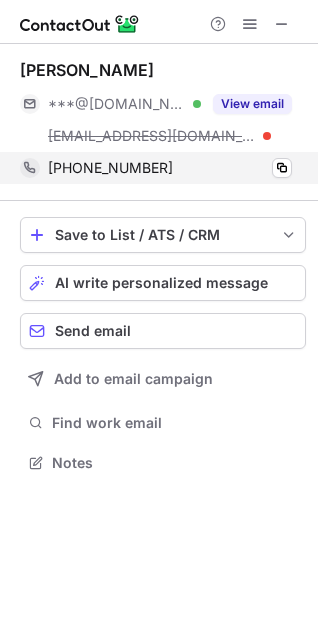 type 